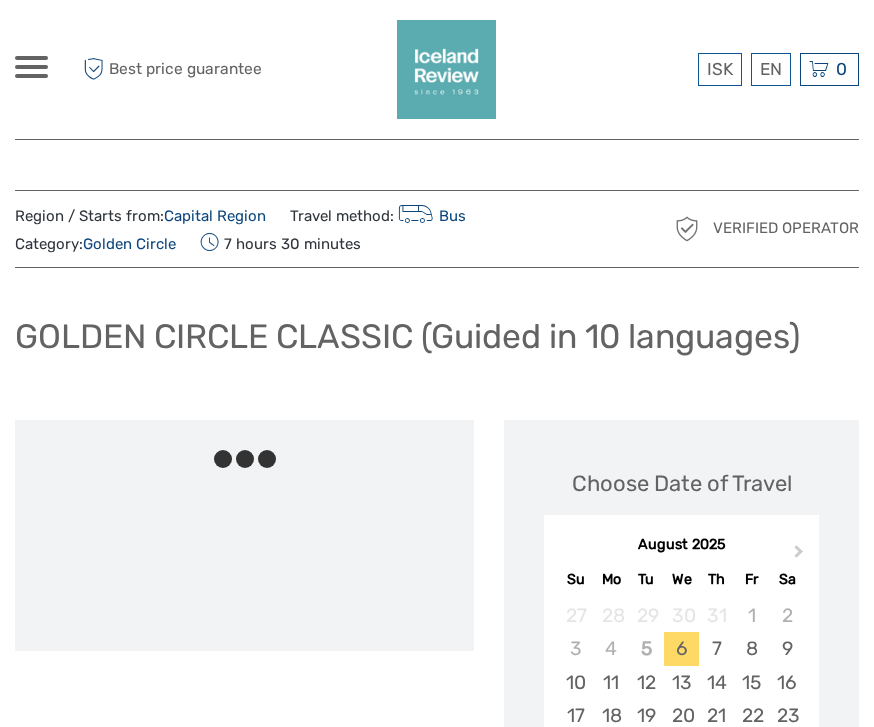 scroll, scrollTop: 0, scrollLeft: 0, axis: both 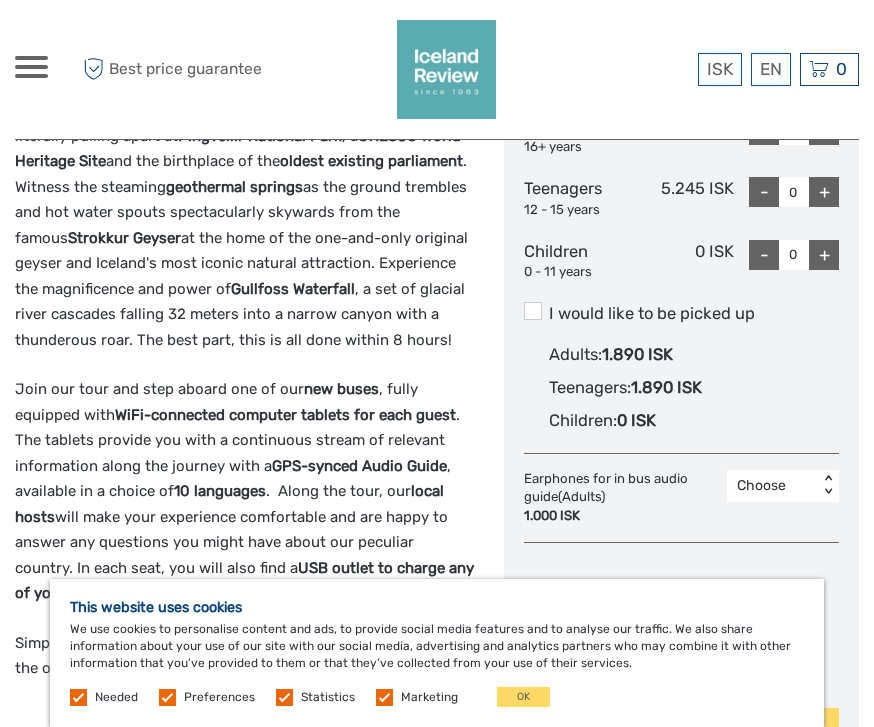 click on "Teenagers :  1.890 ISK" at bounding box center (694, 387) 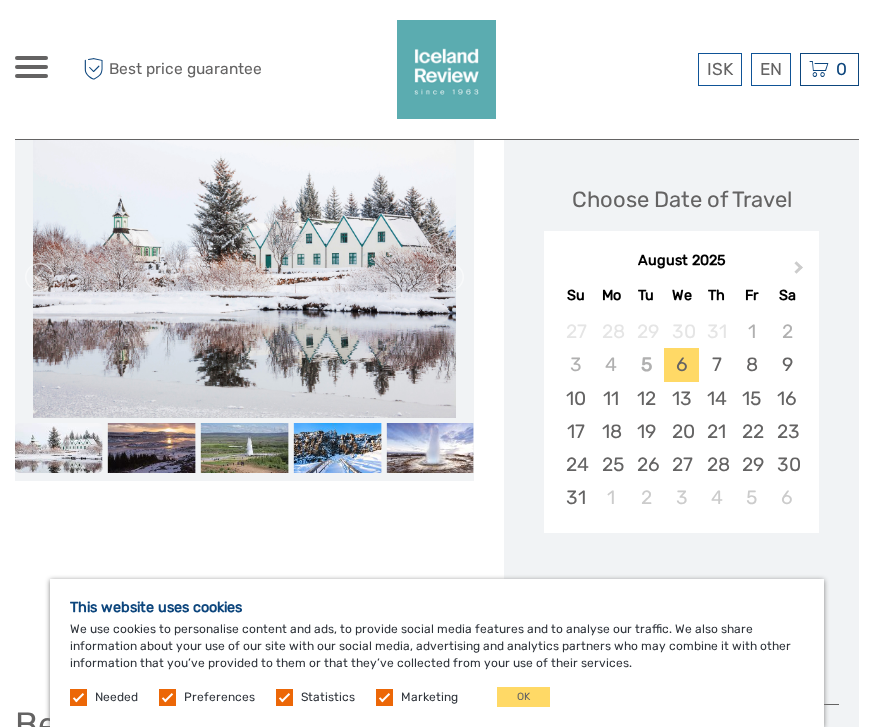 scroll, scrollTop: 203, scrollLeft: 0, axis: vertical 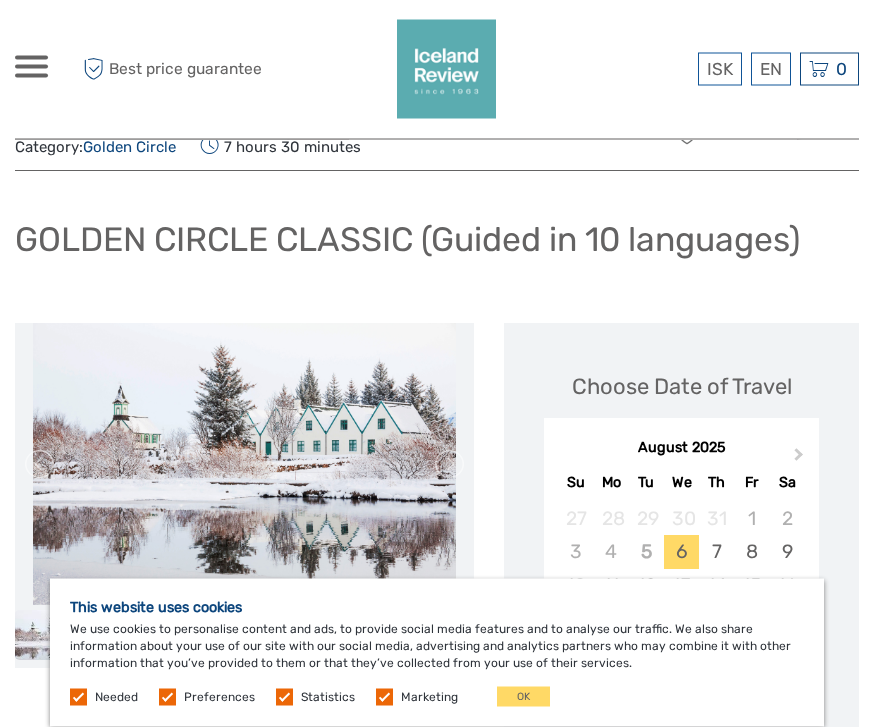 click at bounding box center [384, 697] 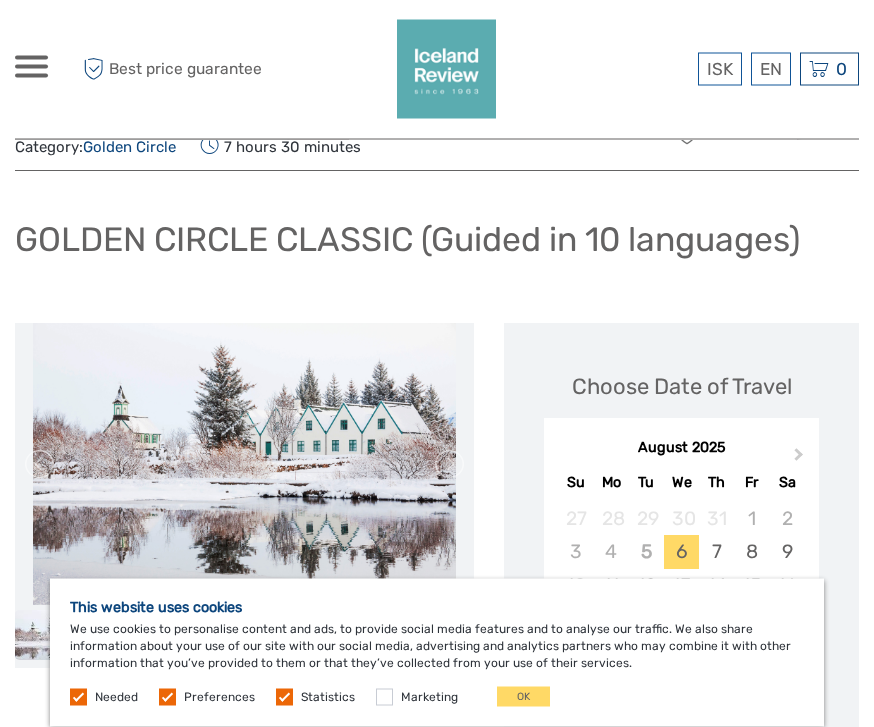 scroll, scrollTop: 97, scrollLeft: 0, axis: vertical 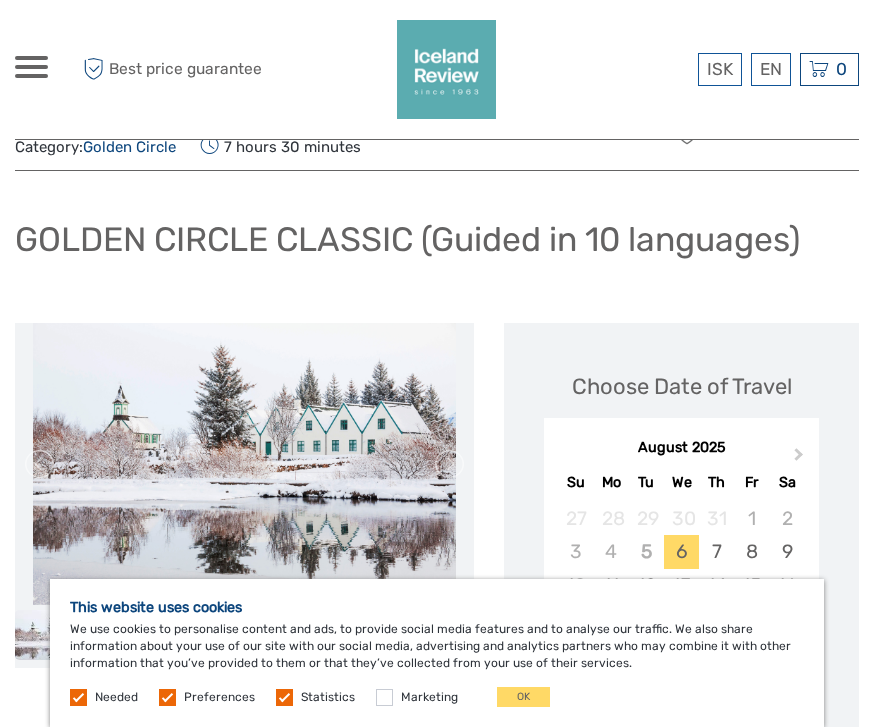 click at bounding box center [284, 697] 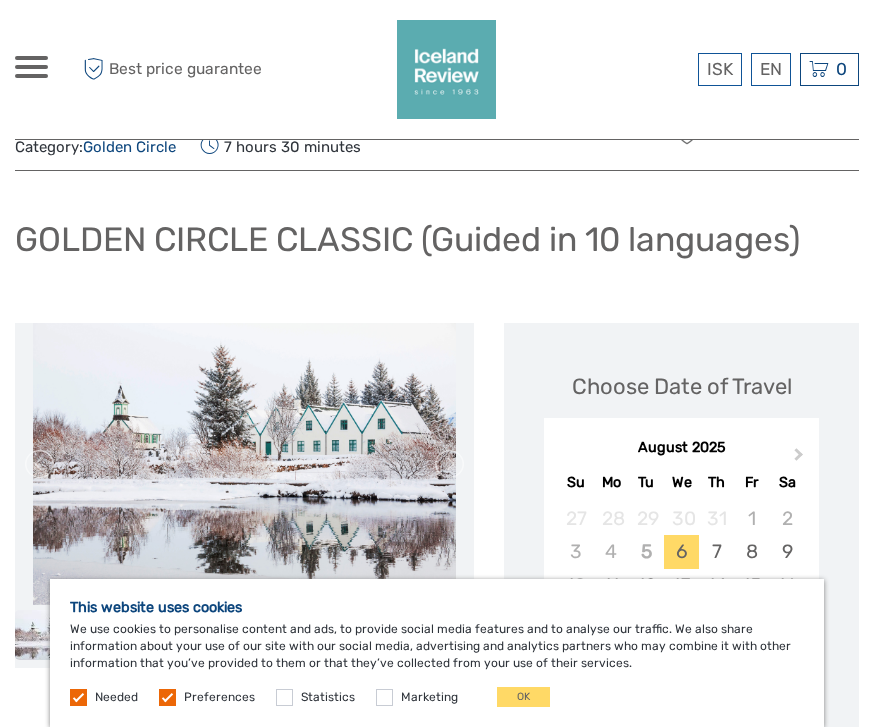 click at bounding box center (167, 697) 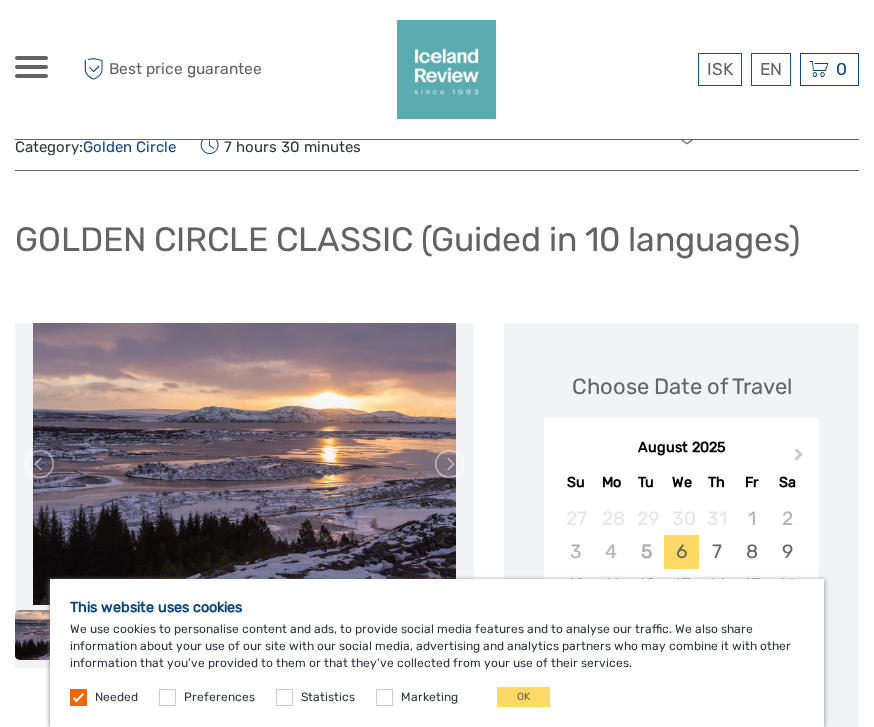 click on "OK" at bounding box center (523, 697) 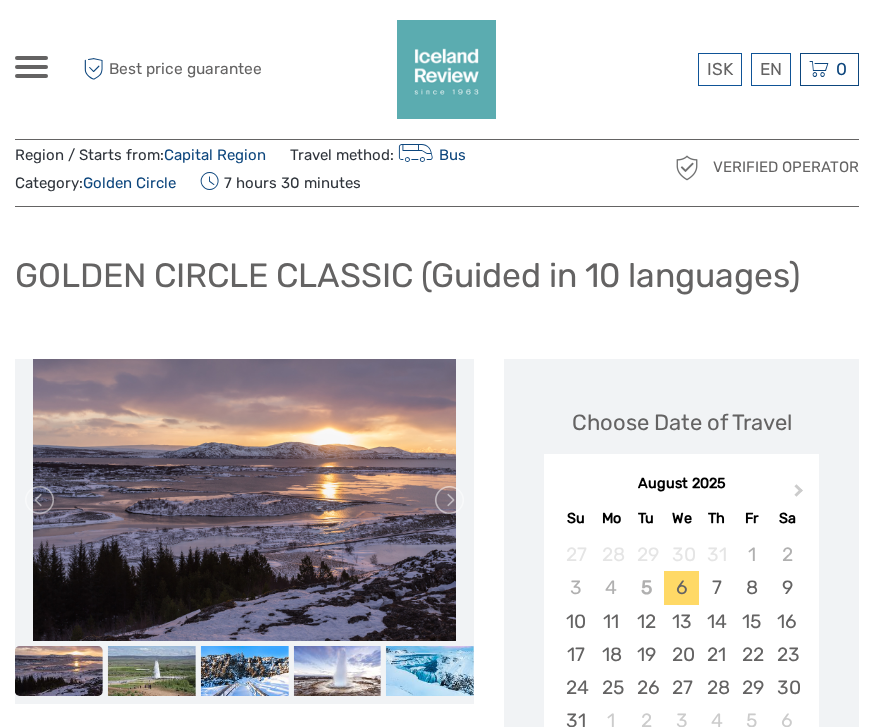 scroll, scrollTop: 56, scrollLeft: 0, axis: vertical 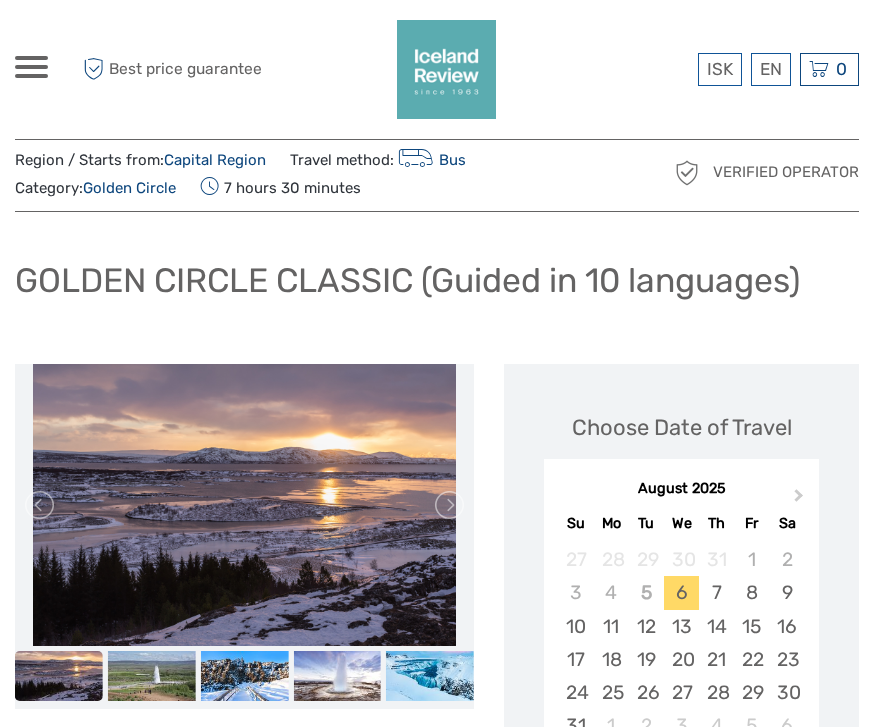 click on "Next Month" at bounding box center [801, 500] 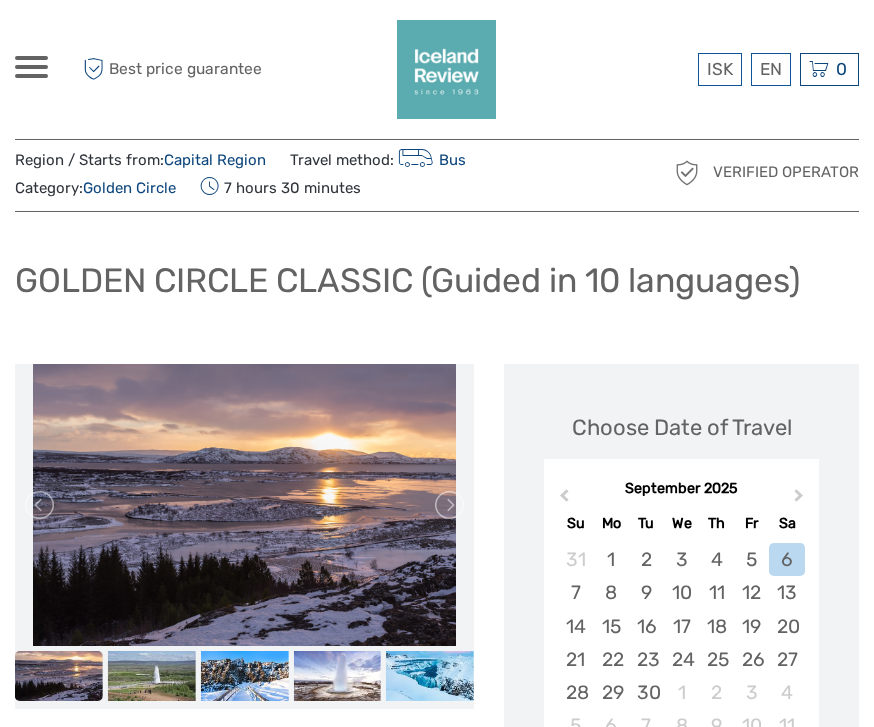 click on "Next Month" at bounding box center [799, 499] 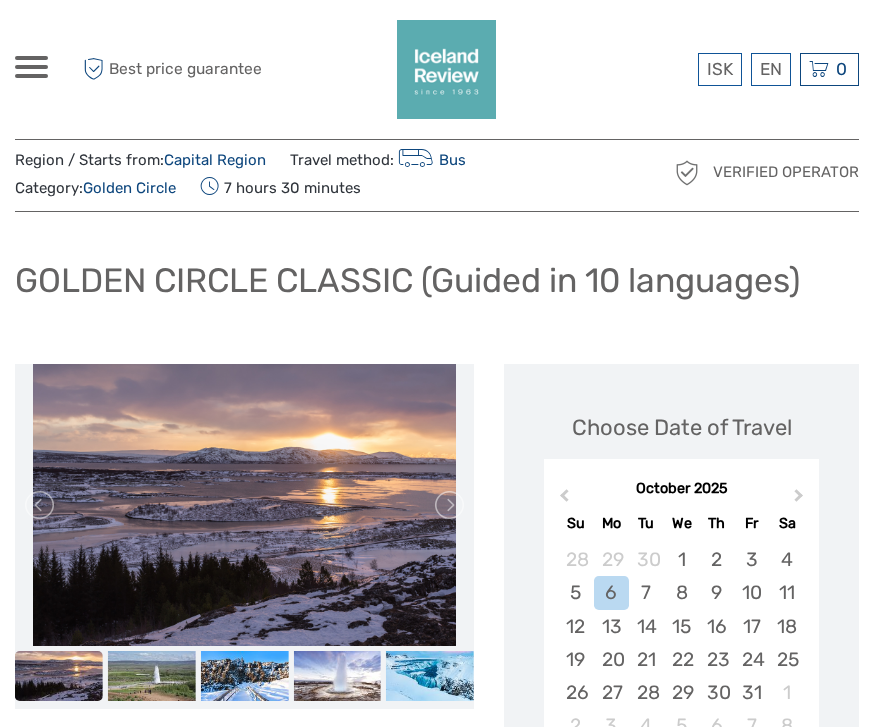 click on "6" at bounding box center (611, 592) 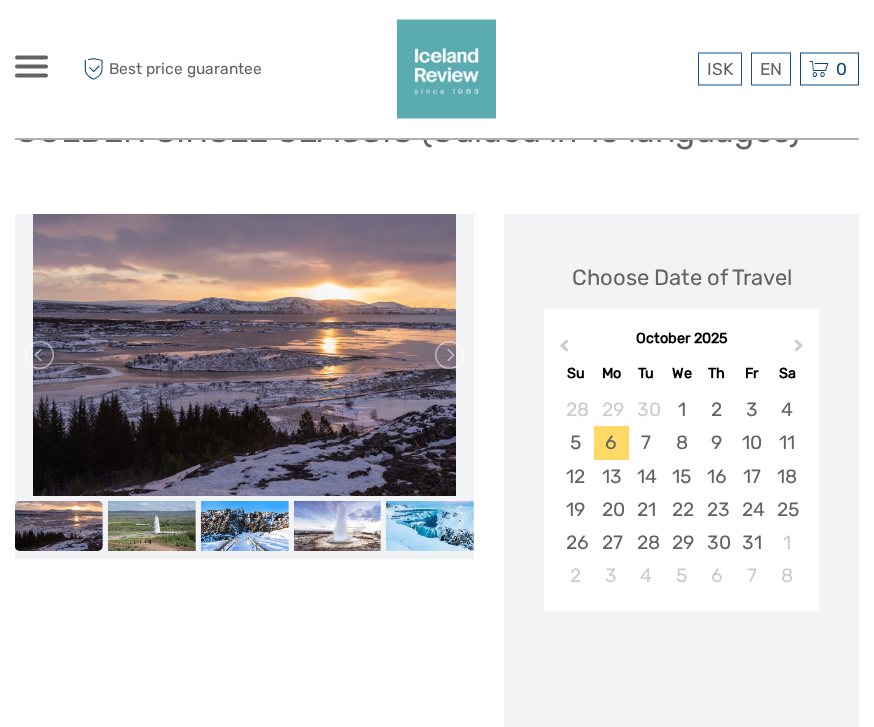 scroll, scrollTop: 578, scrollLeft: 0, axis: vertical 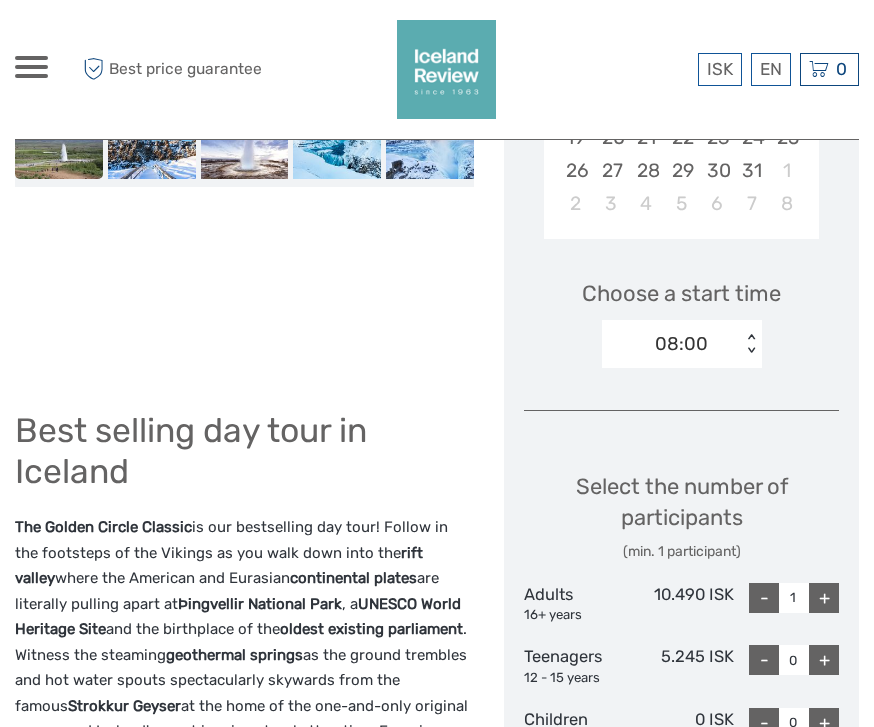 click on "+" at bounding box center (824, 598) 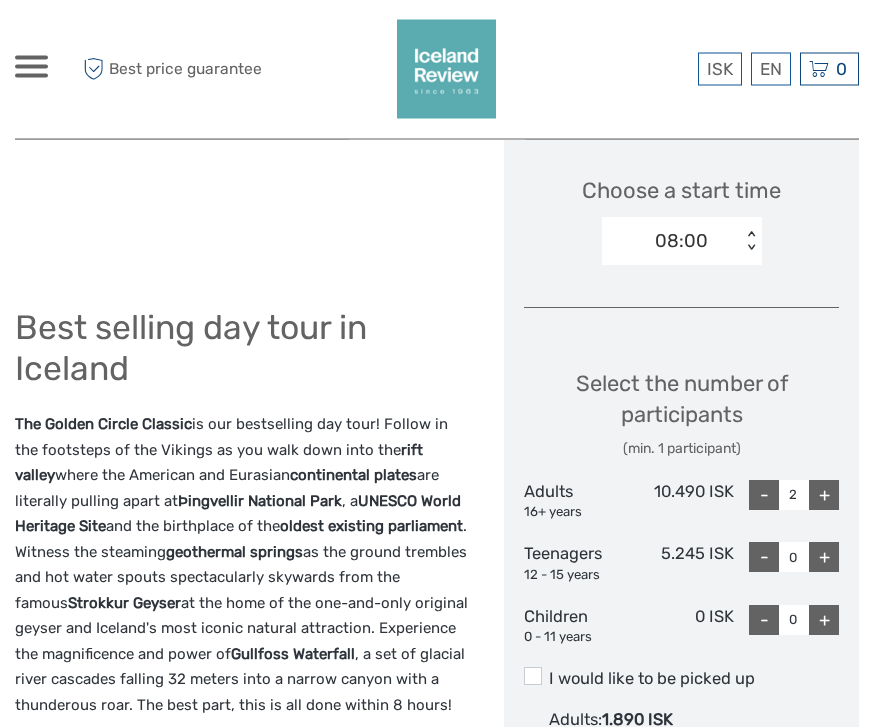 scroll, scrollTop: 681, scrollLeft: 0, axis: vertical 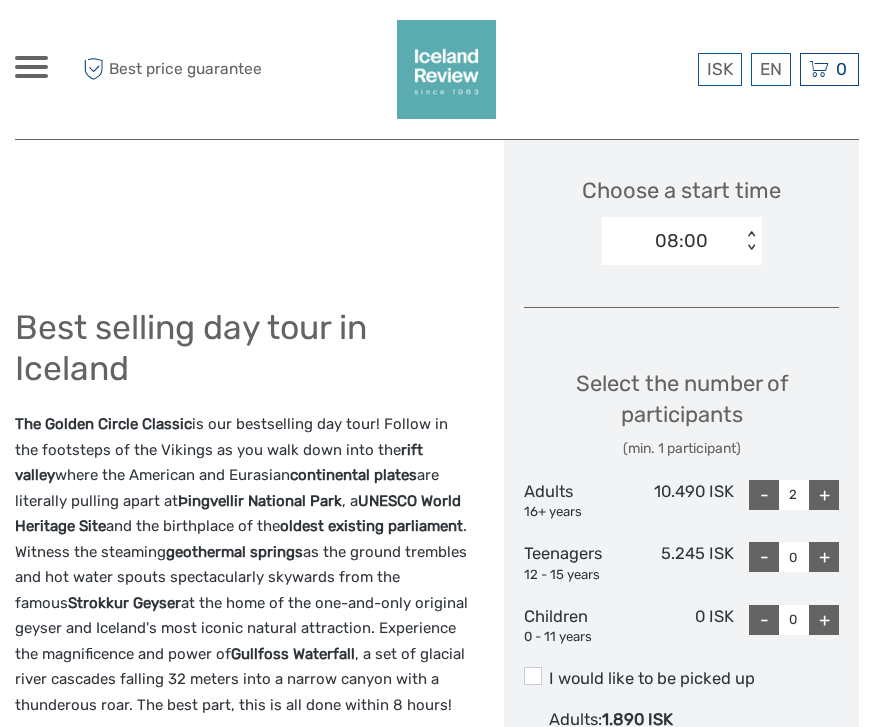 click on "-" at bounding box center [764, 495] 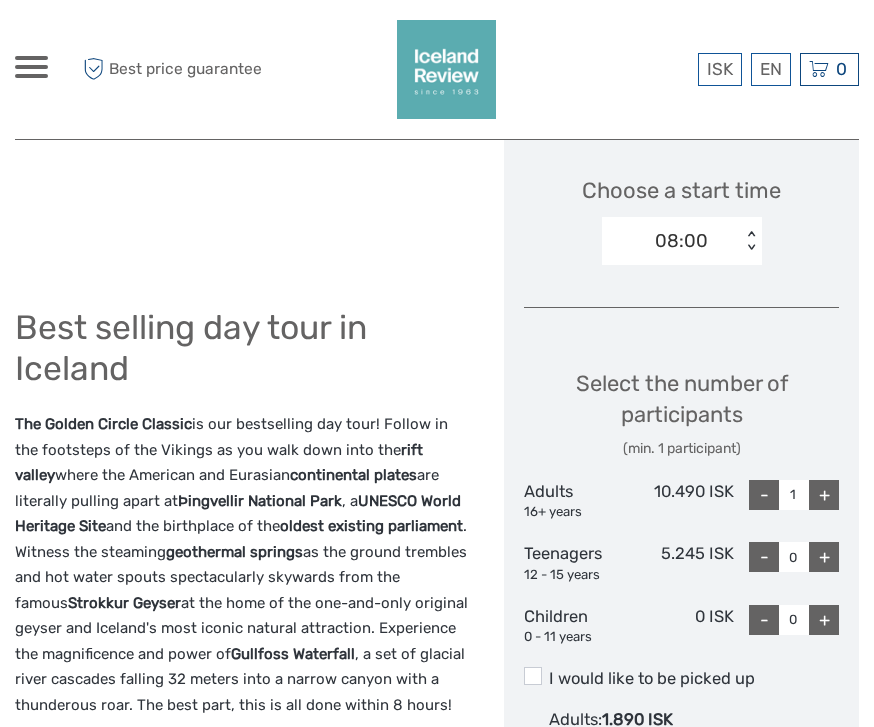 click on "+" at bounding box center [824, 495] 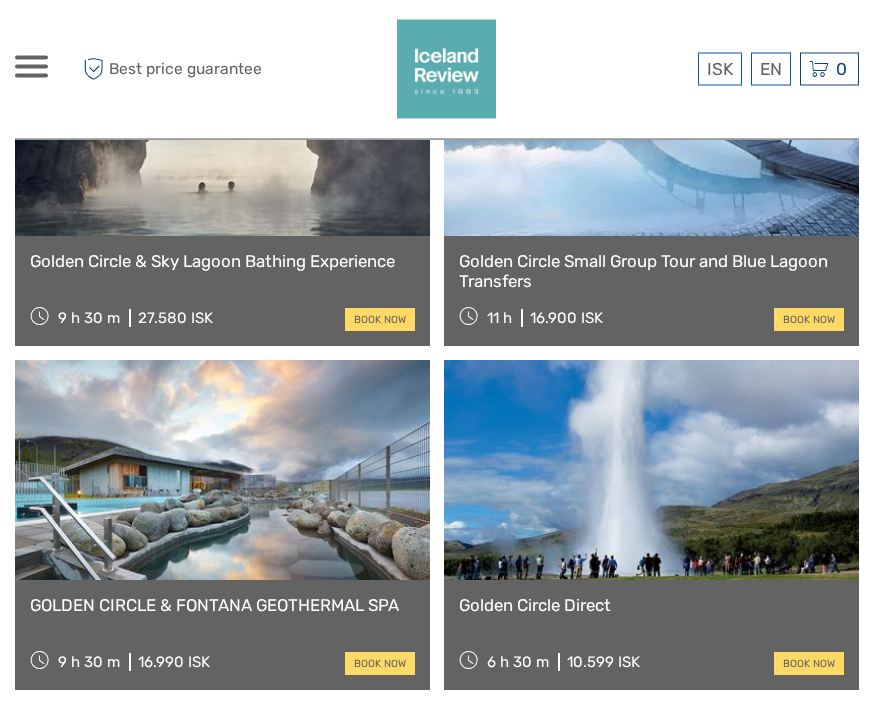 scroll, scrollTop: 3795, scrollLeft: 0, axis: vertical 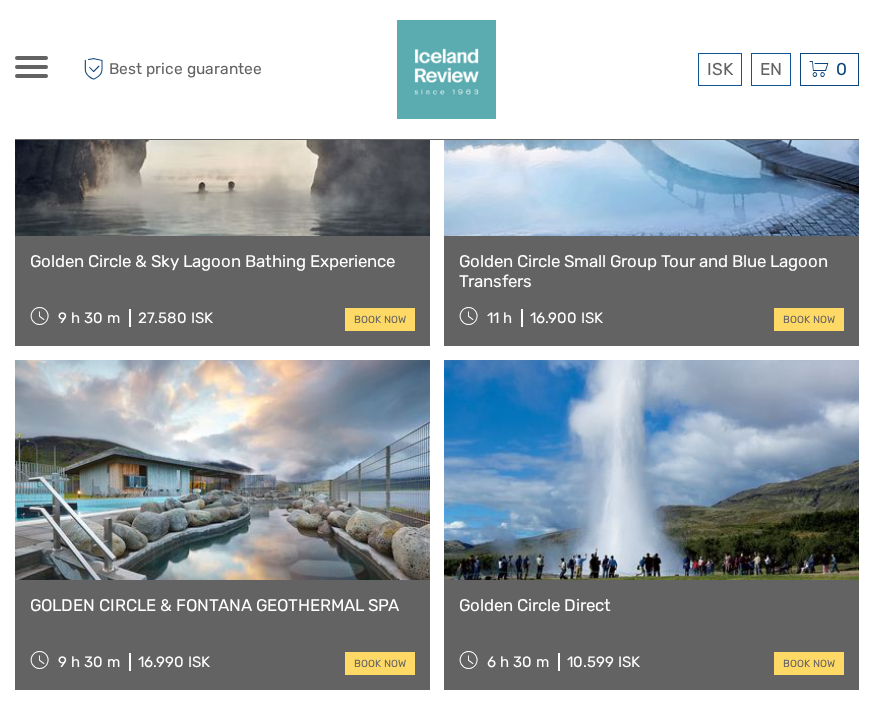 click on "Golden Circle & Sky Lagoon Bathing Experience" at bounding box center [222, 261] 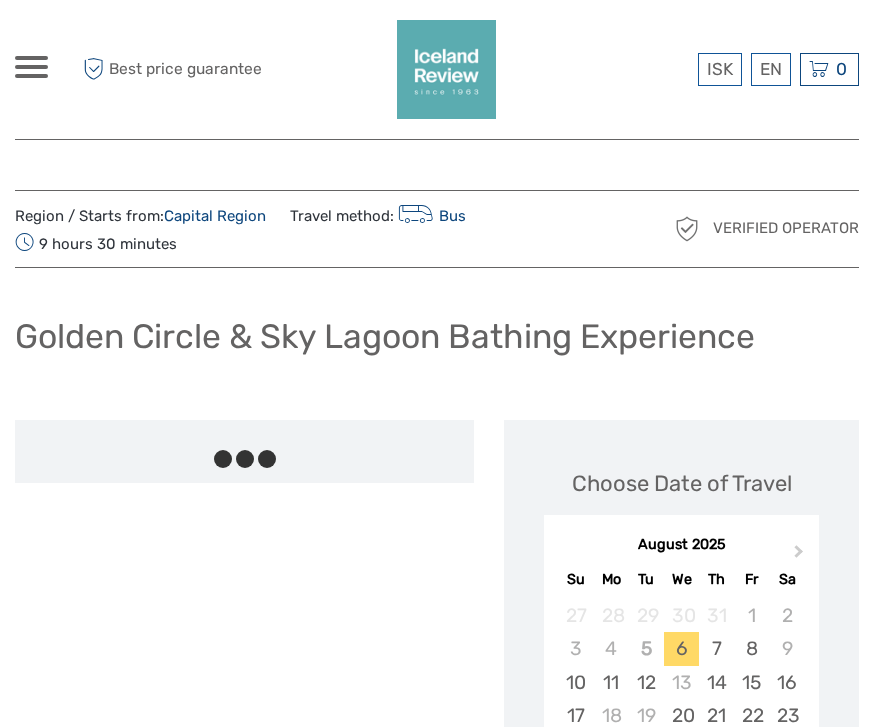 scroll, scrollTop: 0, scrollLeft: 0, axis: both 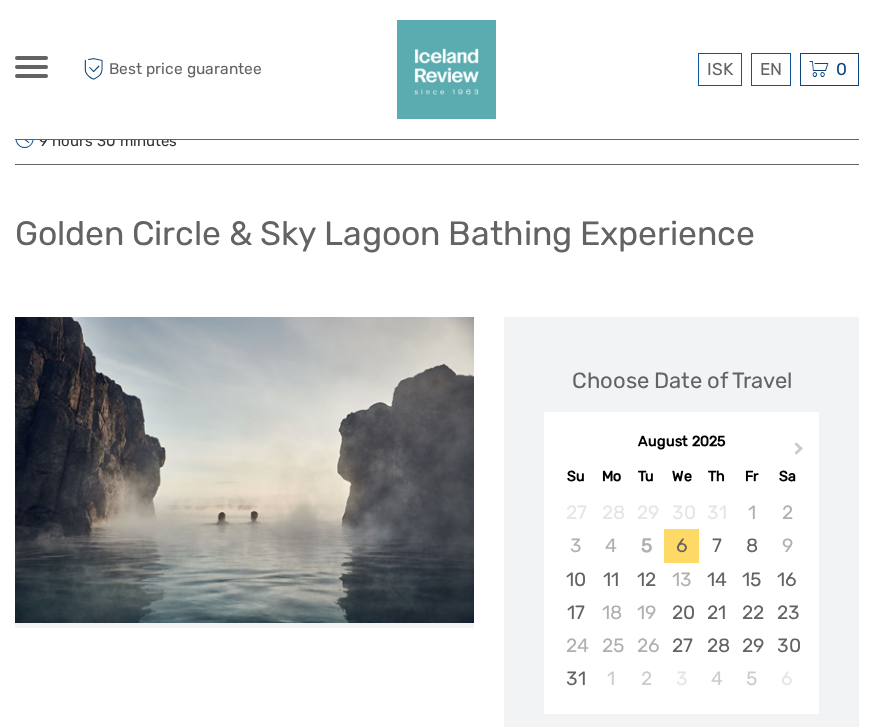 click on "Next Month" at bounding box center [799, 452] 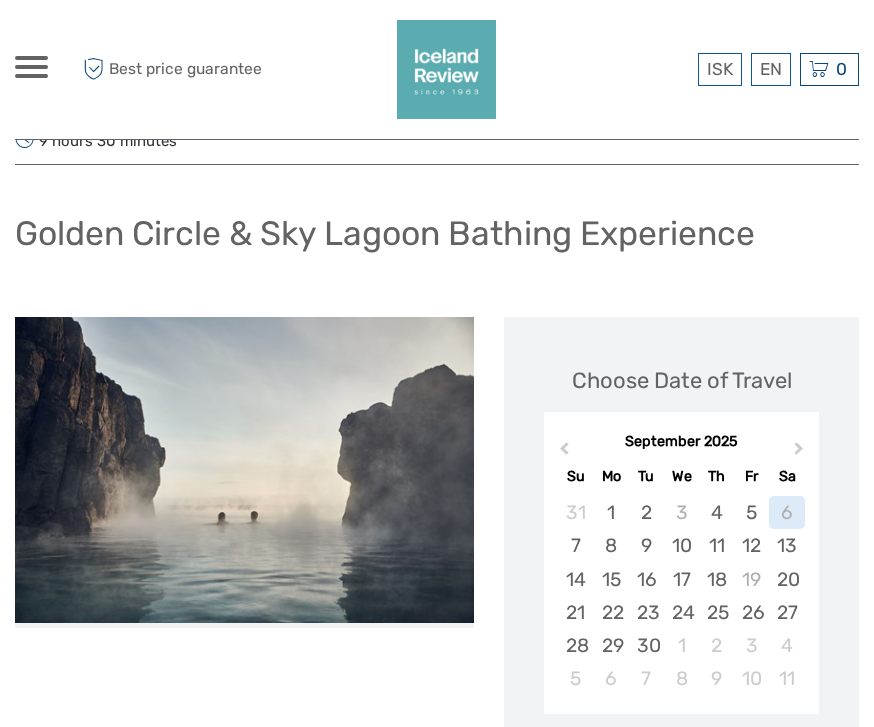 click on "Next Month" at bounding box center [799, 452] 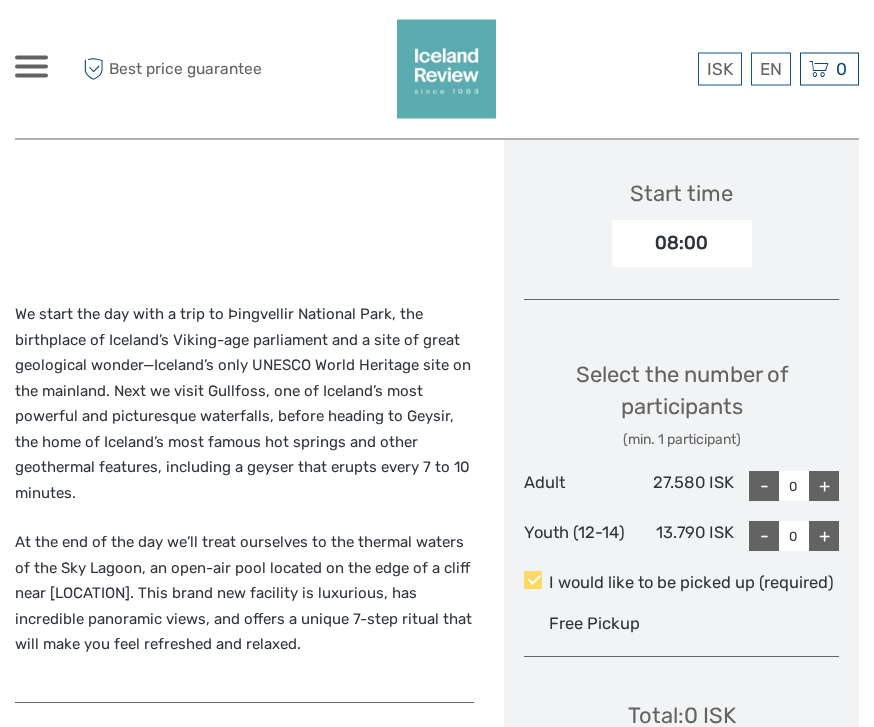scroll, scrollTop: 729, scrollLeft: 0, axis: vertical 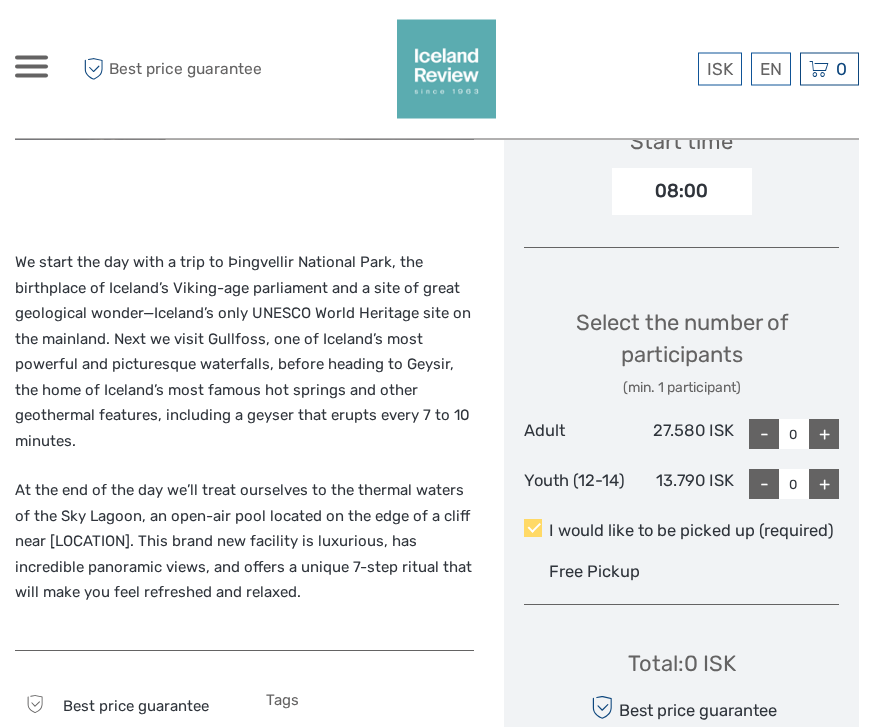 click on "+" at bounding box center [824, 435] 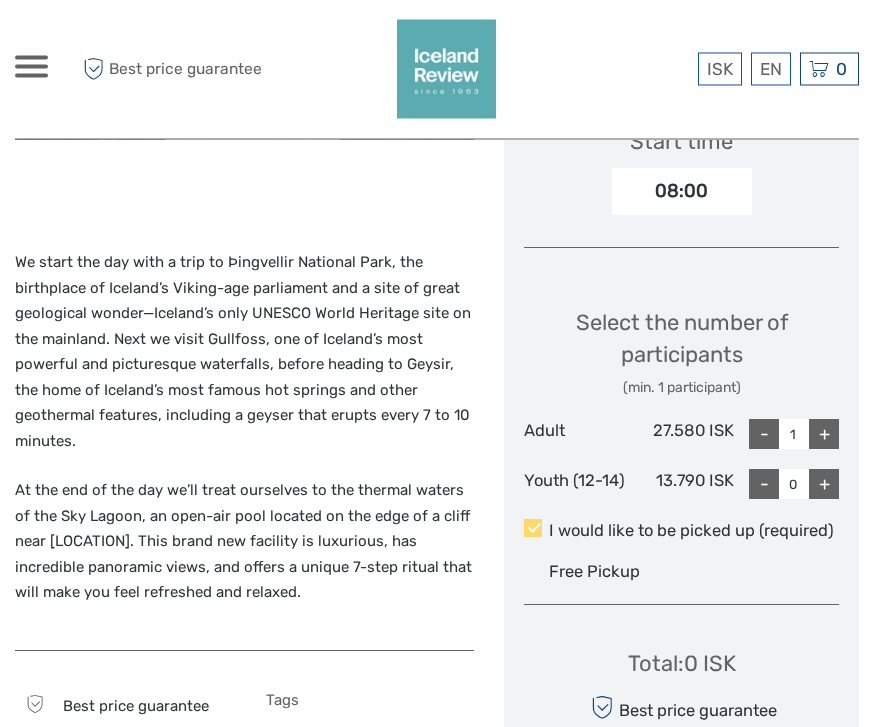 scroll, scrollTop: 730, scrollLeft: 0, axis: vertical 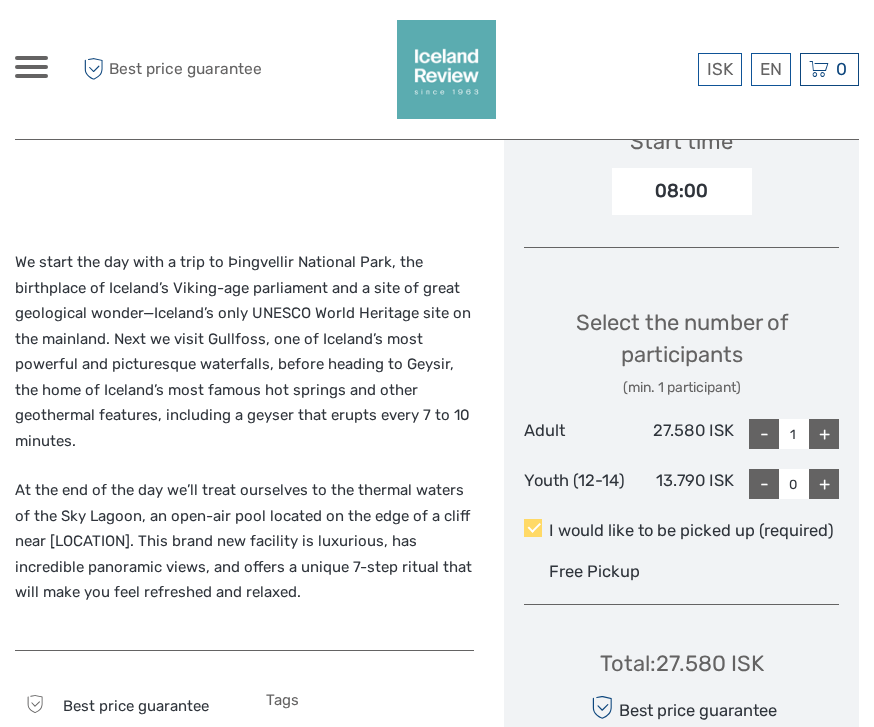 click on "+" at bounding box center (824, 434) 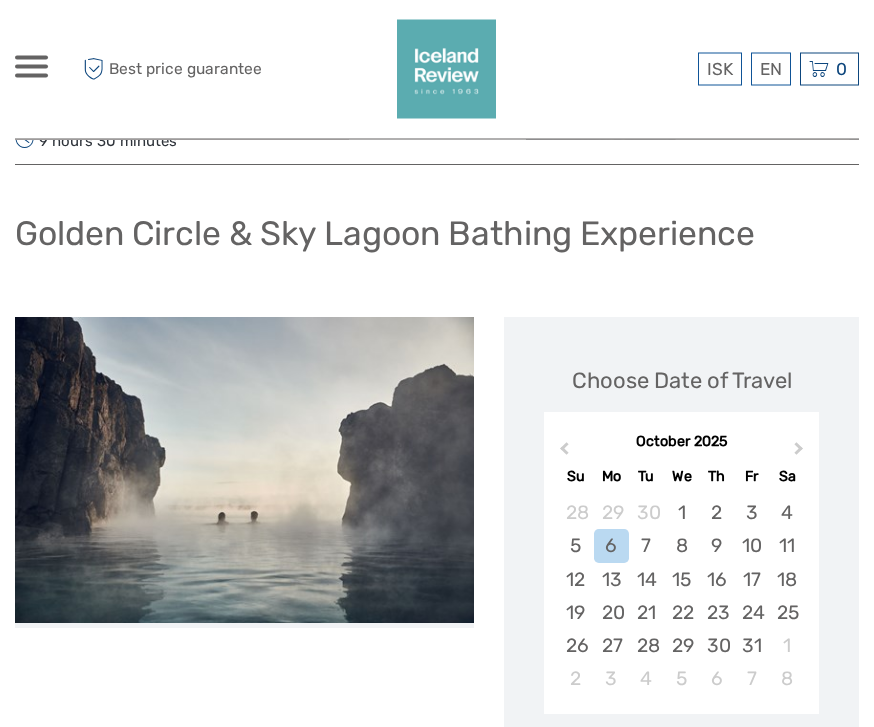 scroll, scrollTop: 0, scrollLeft: 0, axis: both 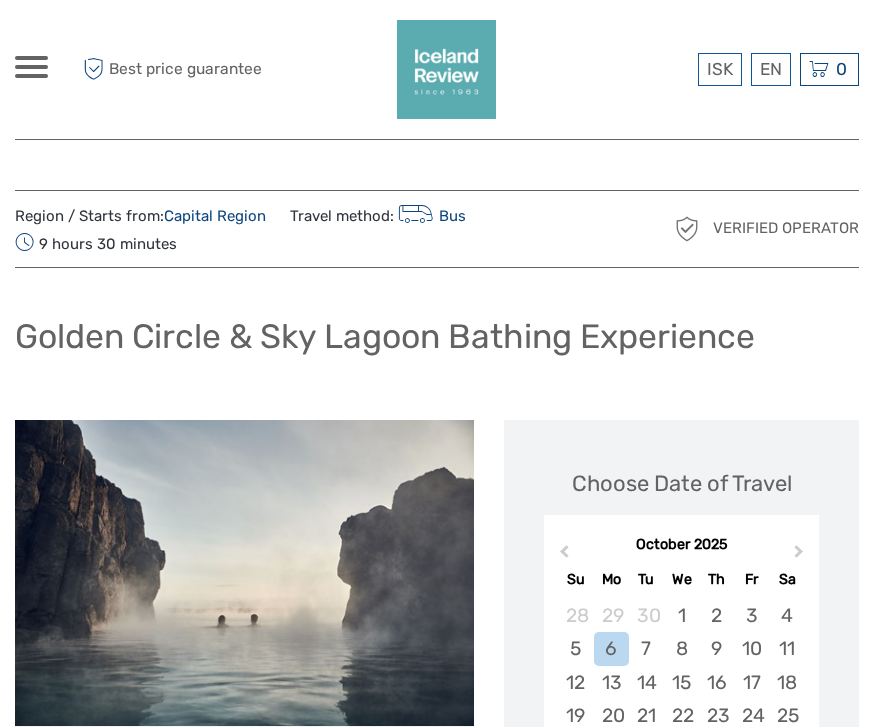 click on "ISK
ISK
€
$
£
EN
English
Español
Deutsch
Tours
Multi-day tours
Transfers
Car rental
More
Food & drink
Travel Articles
Food & drink
Travel Articles
Best price guarantee
Best price guarantee
ISK
ISK
€
$
£
EN
English
Español
Deutsch
0" at bounding box center [437, 1720] 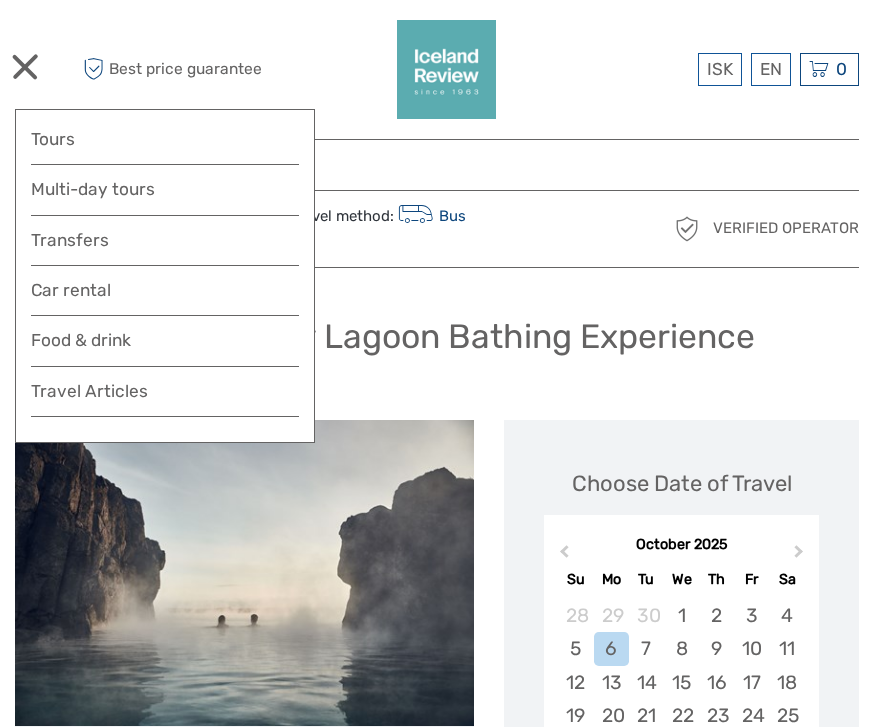 click on "Car rental" at bounding box center [165, 290] 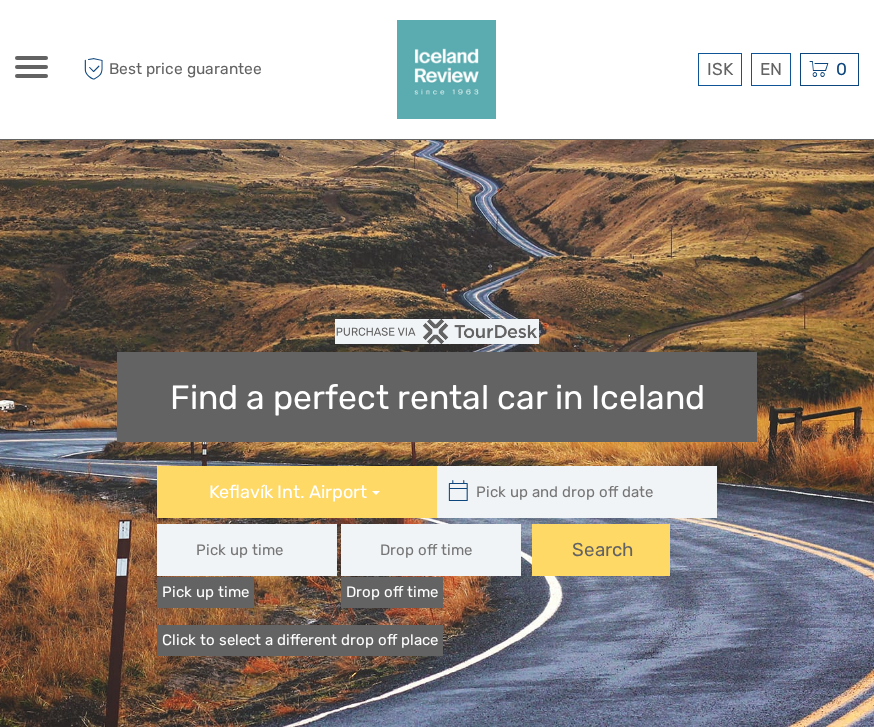 scroll, scrollTop: 0, scrollLeft: 0, axis: both 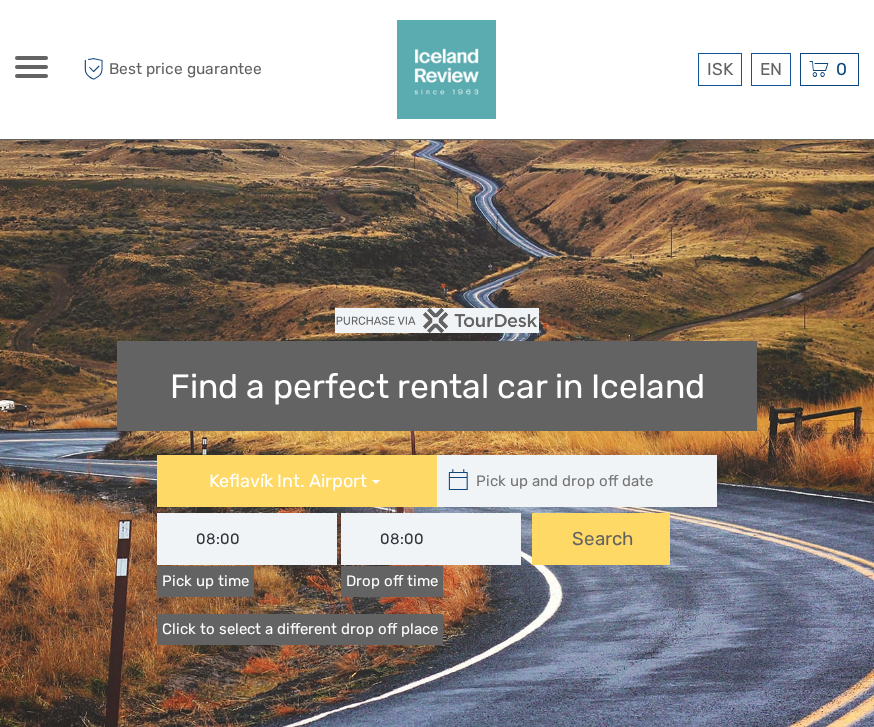 click at bounding box center (572, 481) 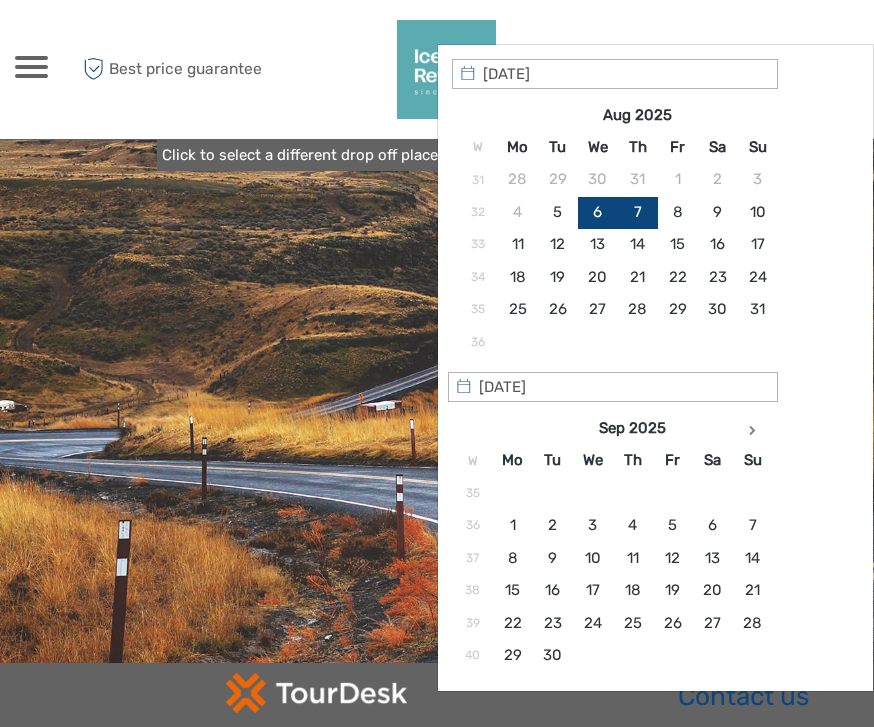scroll, scrollTop: 425, scrollLeft: 0, axis: vertical 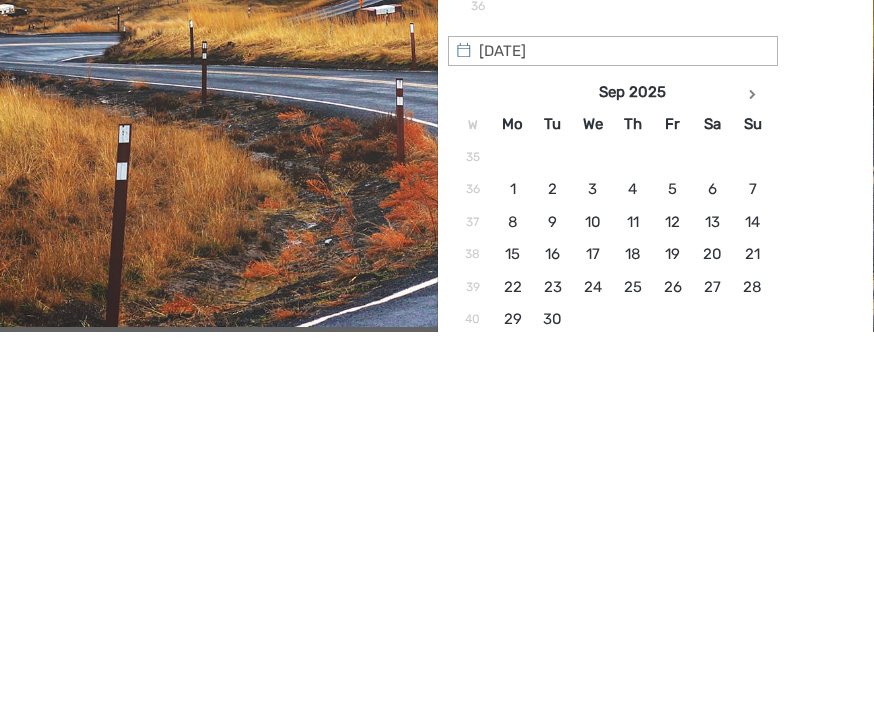 click at bounding box center (753, 489) 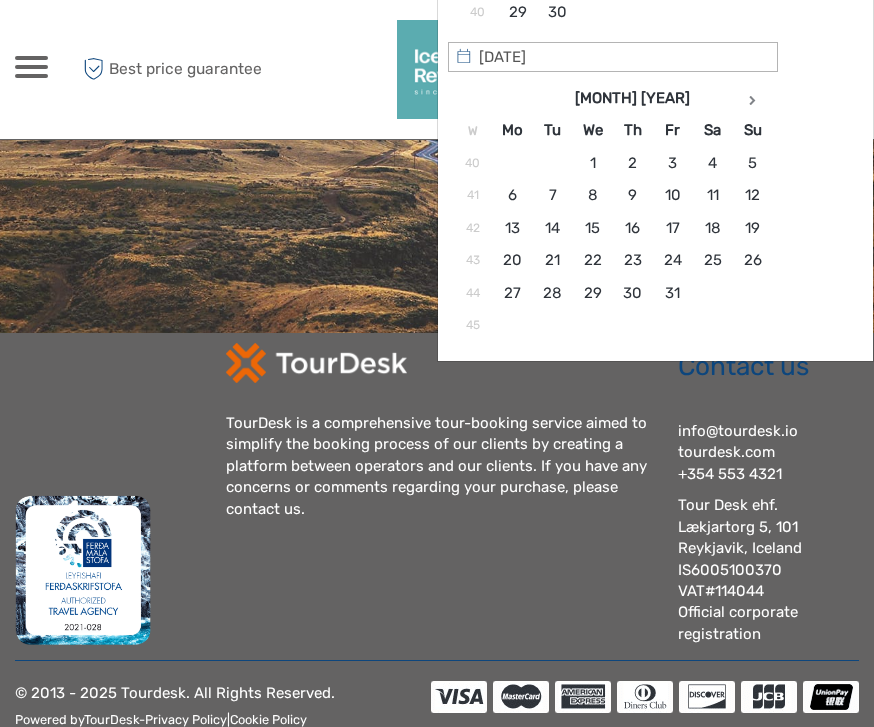 type on "[DATE]" 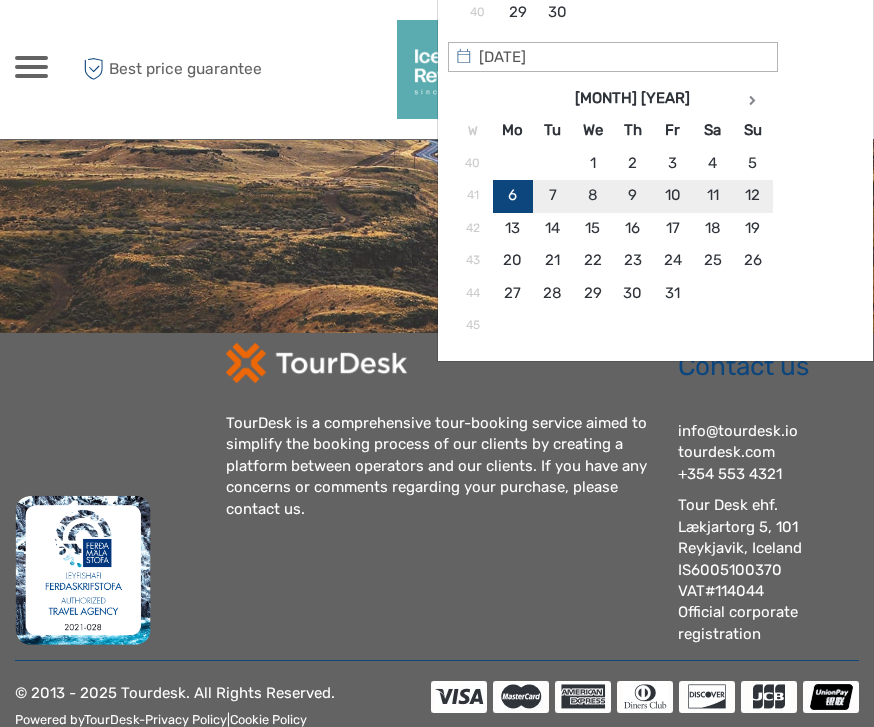 type on "[MONTH]/[DAY]/[YEAR]" 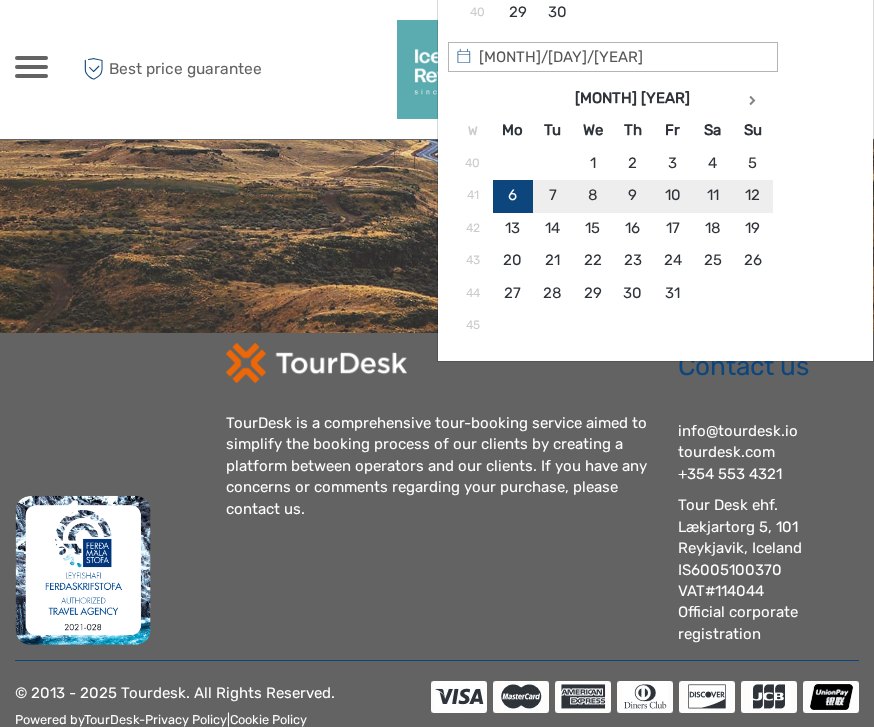 type on "[DATE]  -  [DATE]" 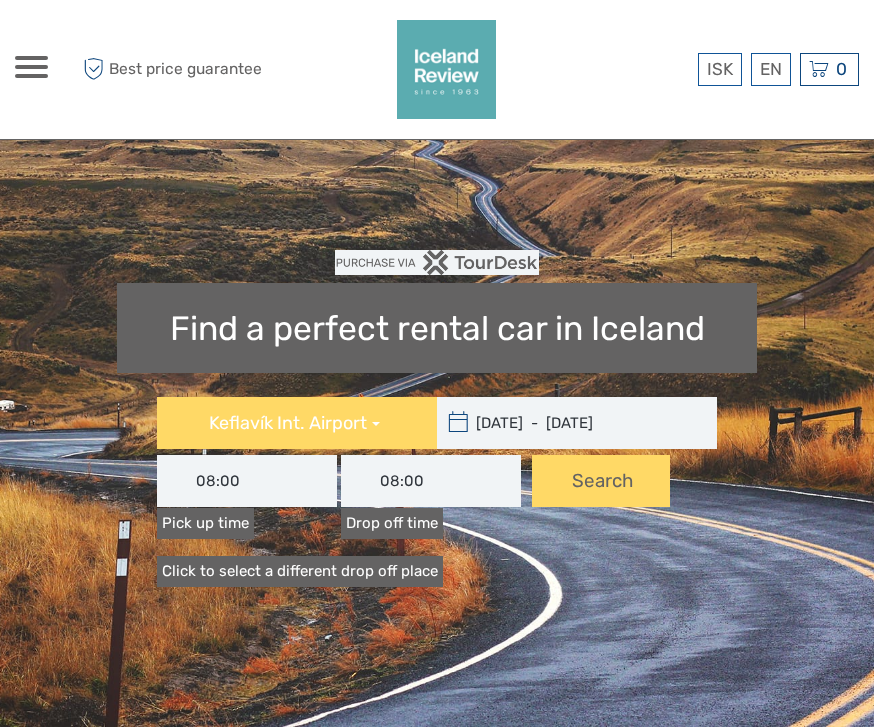 scroll, scrollTop: 71, scrollLeft: 0, axis: vertical 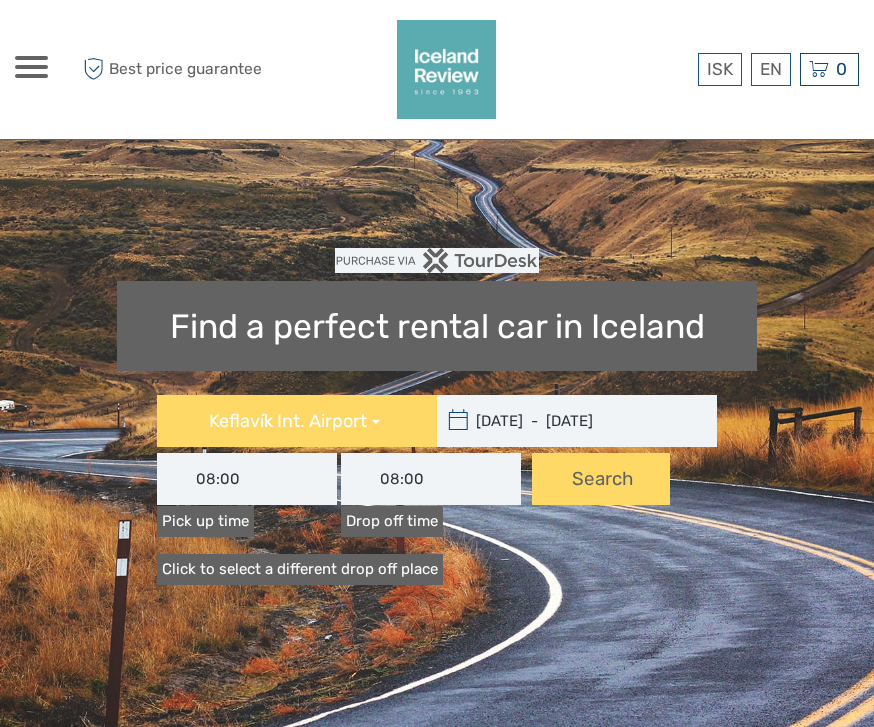 click on "Search" at bounding box center [601, 479] 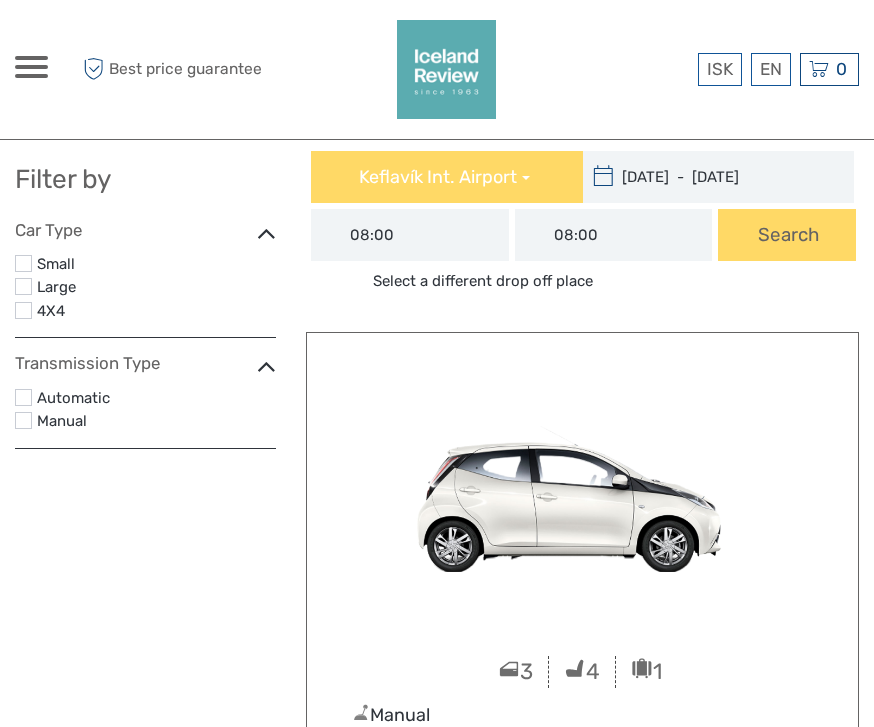 click on "Car Type
Small
Large
4X4" at bounding box center (145, 279) 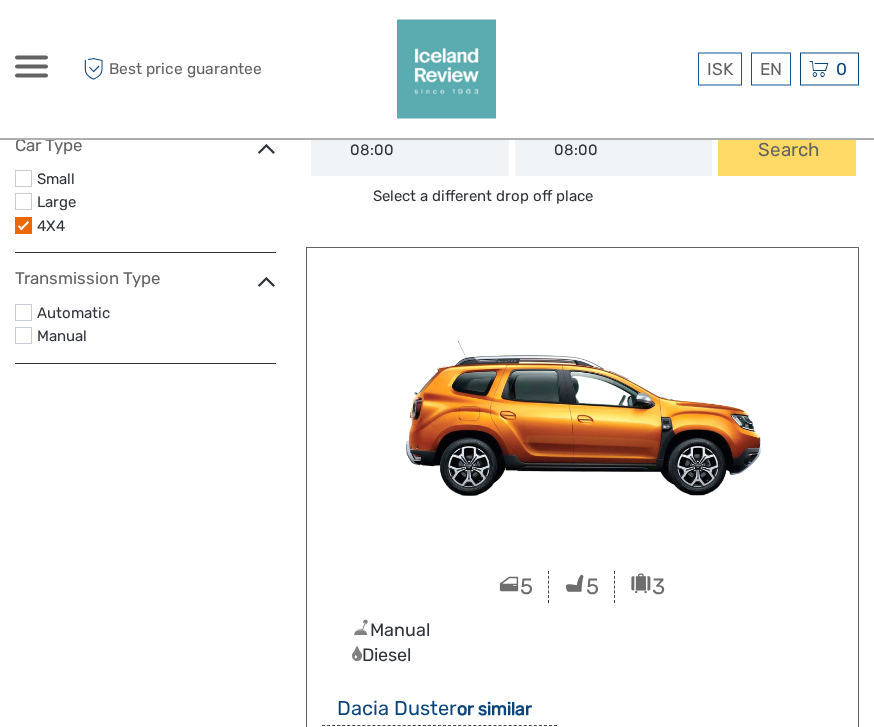 scroll, scrollTop: 0, scrollLeft: 0, axis: both 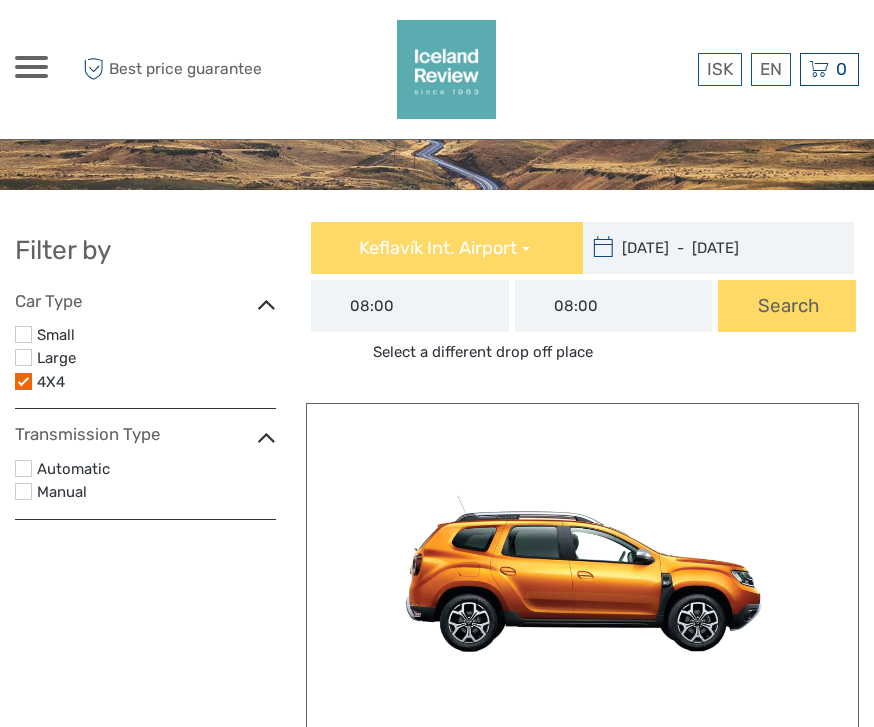 click at bounding box center [23, 381] 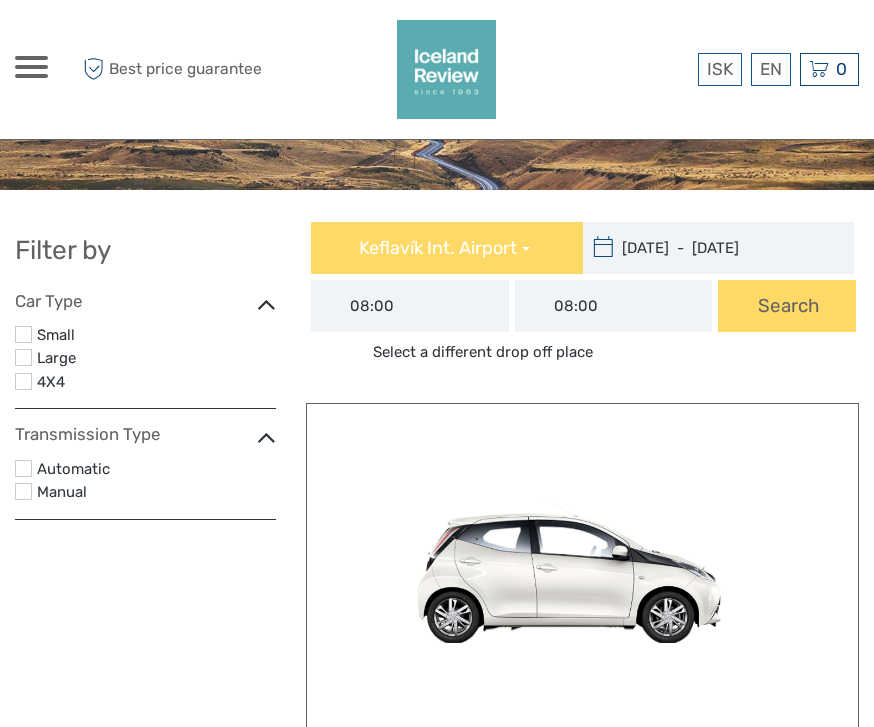 click at bounding box center (23, 334) 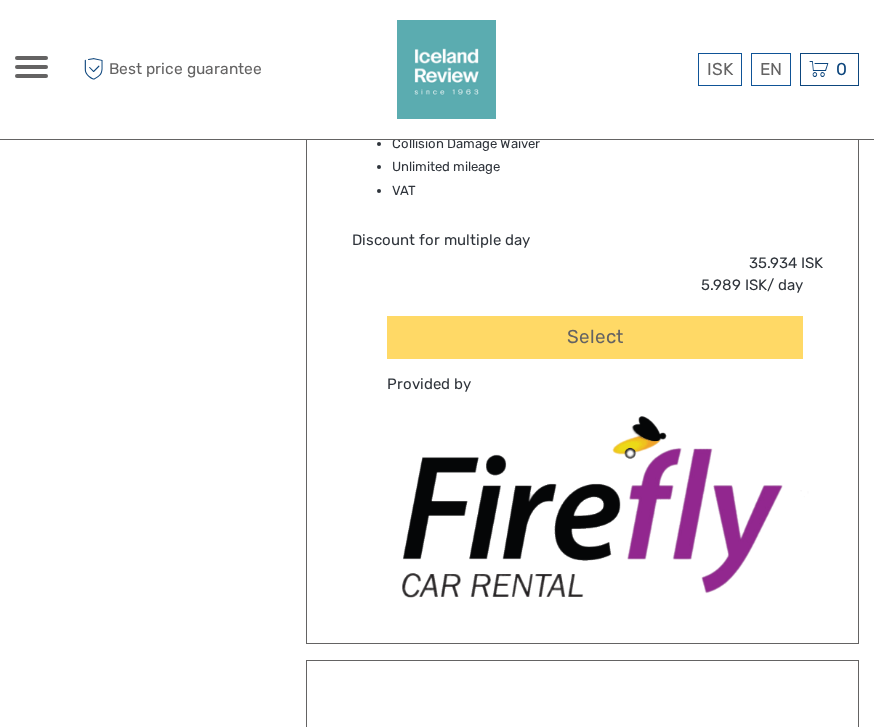 scroll, scrollTop: 0, scrollLeft: 0, axis: both 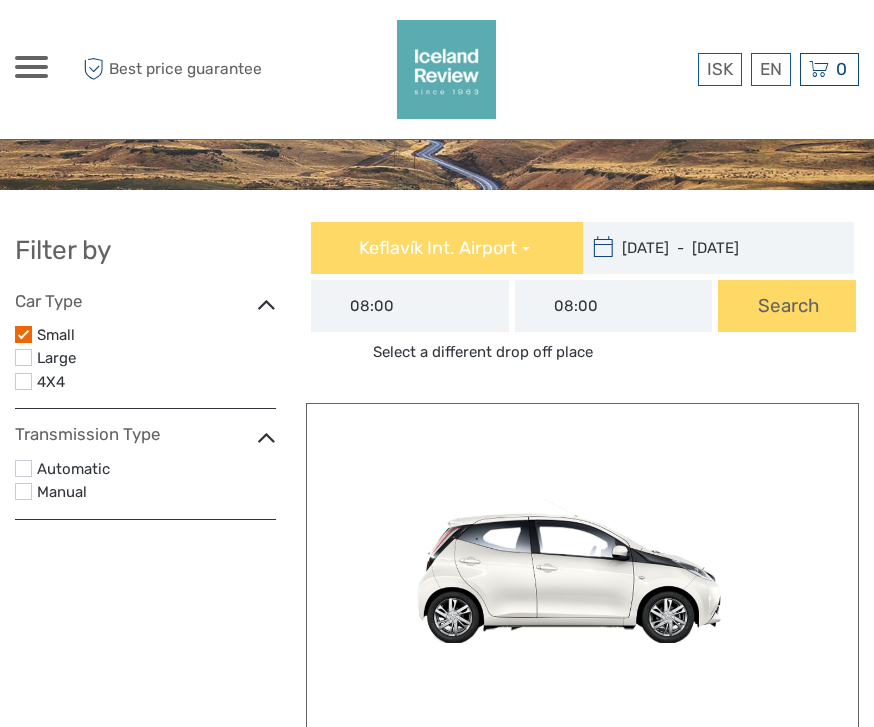 click at bounding box center [23, 381] 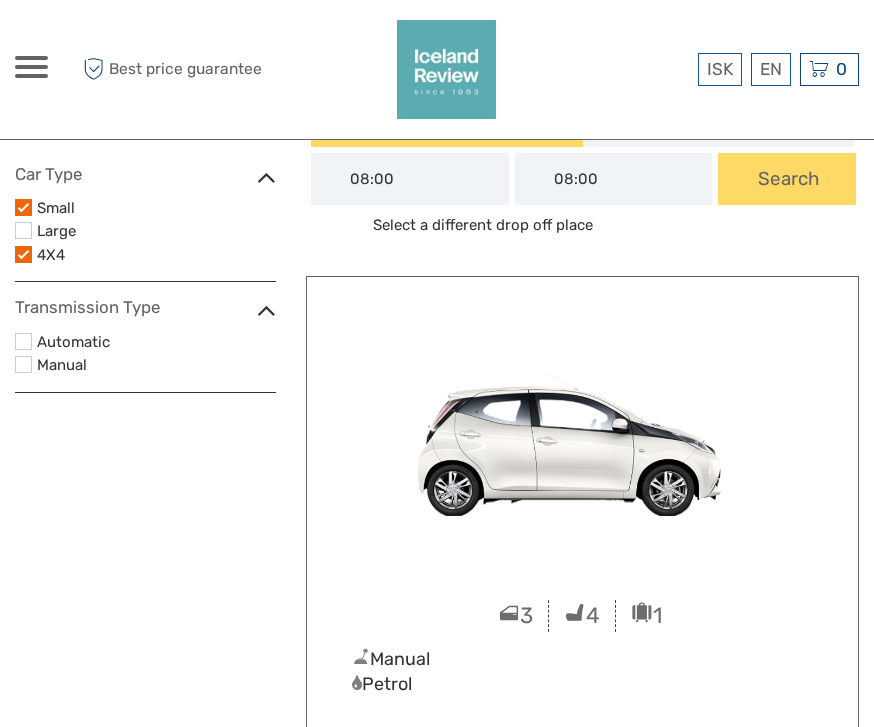 scroll, scrollTop: 102, scrollLeft: 0, axis: vertical 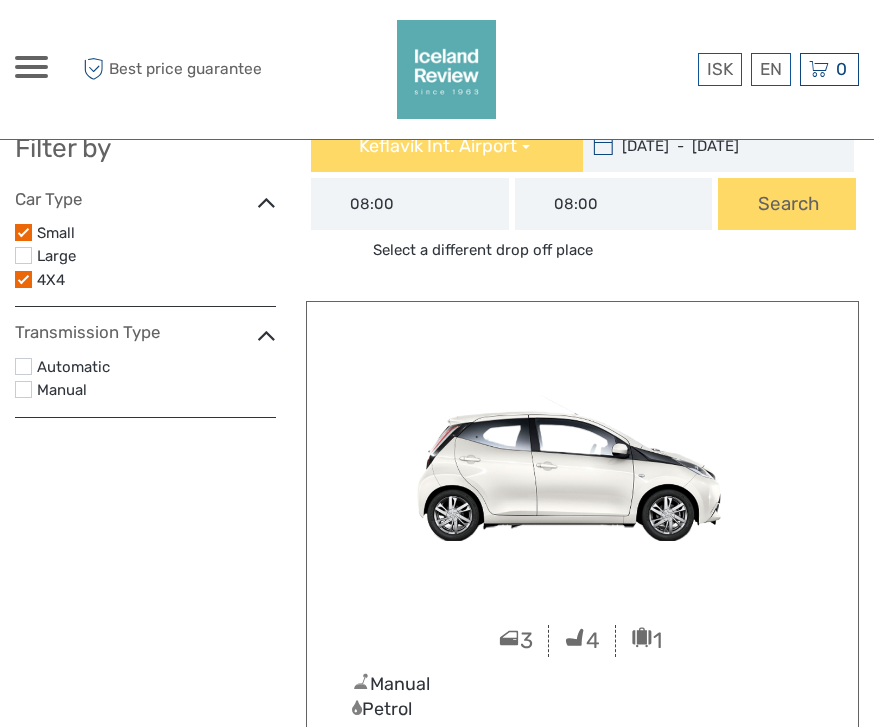 click at bounding box center [23, 232] 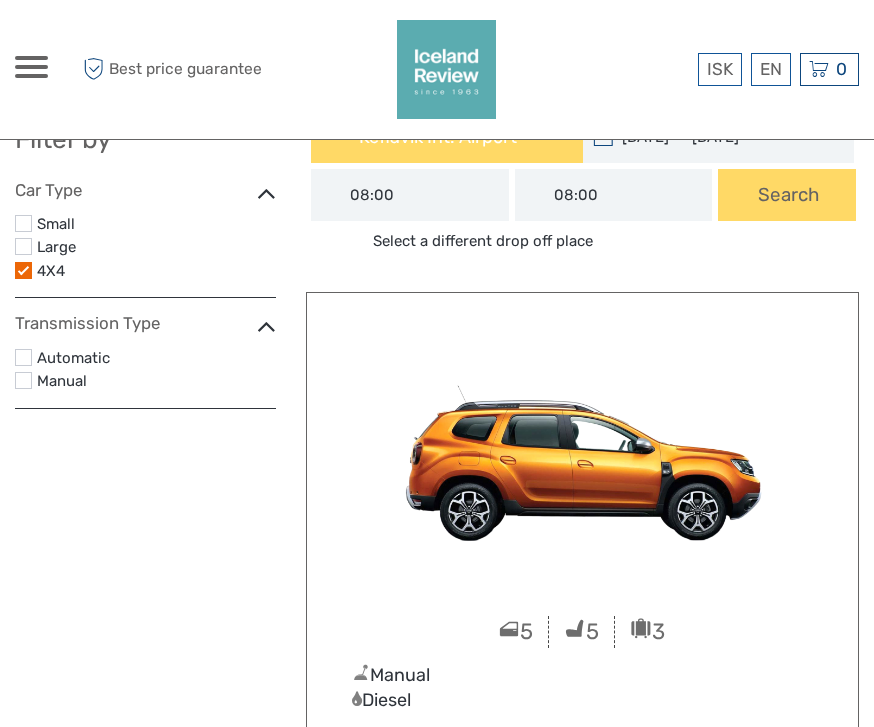 scroll, scrollTop: 0, scrollLeft: 0, axis: both 